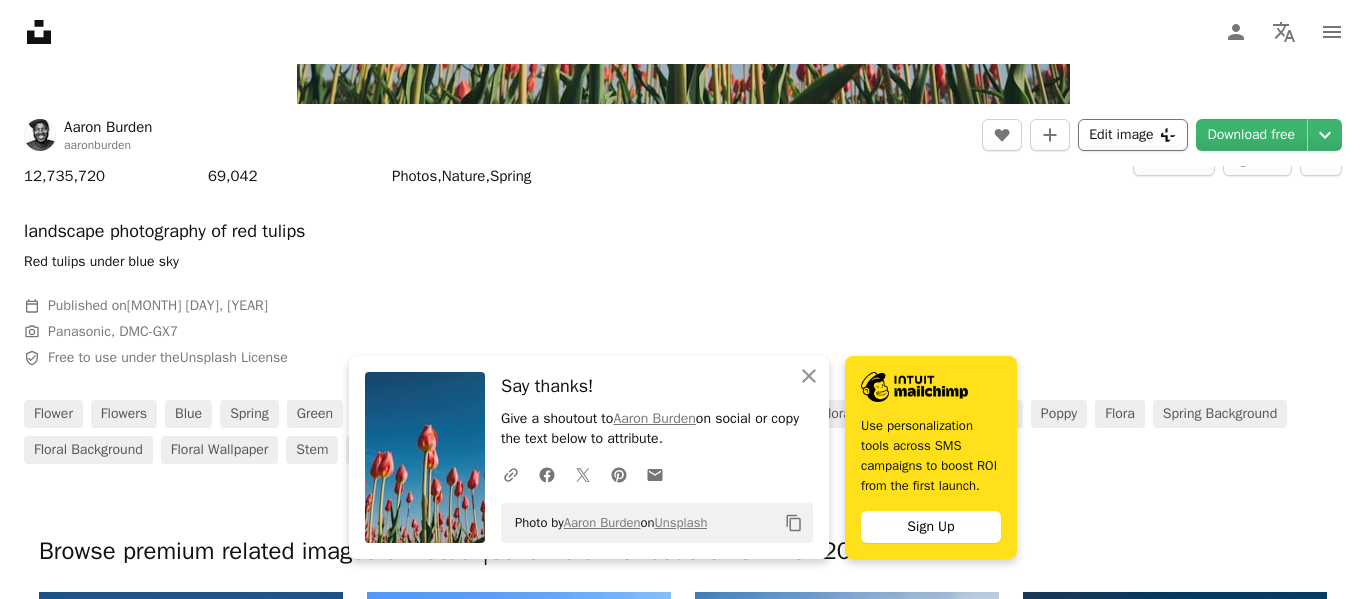 scroll, scrollTop: 648, scrollLeft: 0, axis: vertical 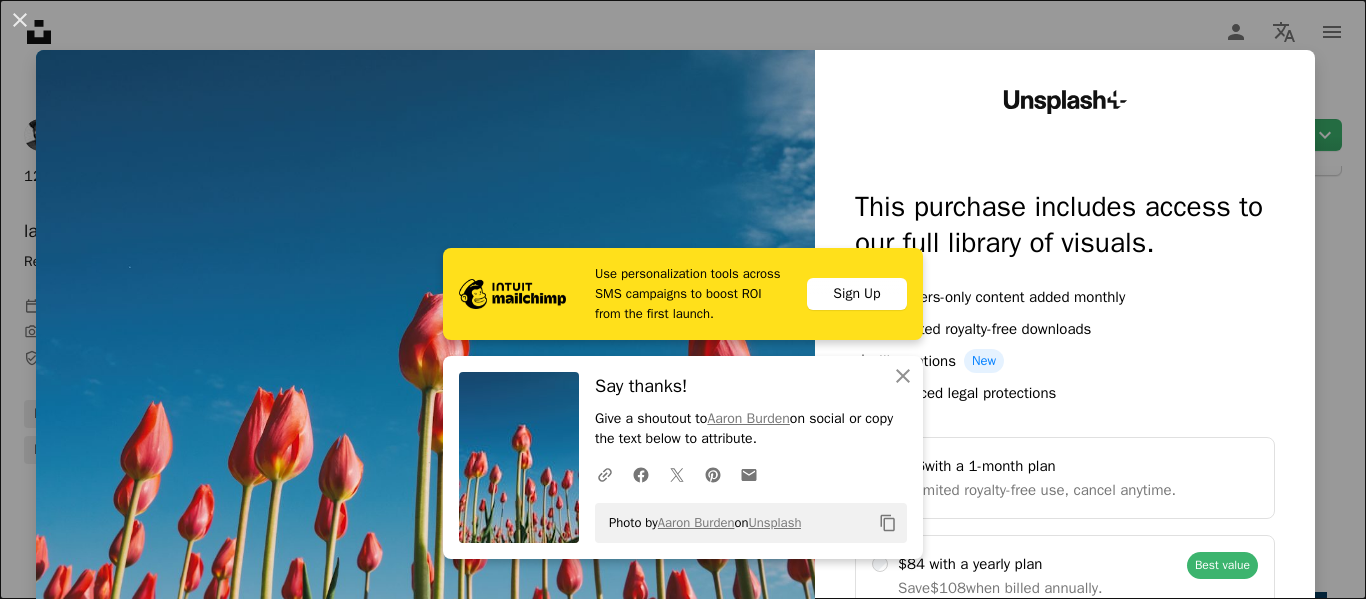click at bounding box center [425, 407] 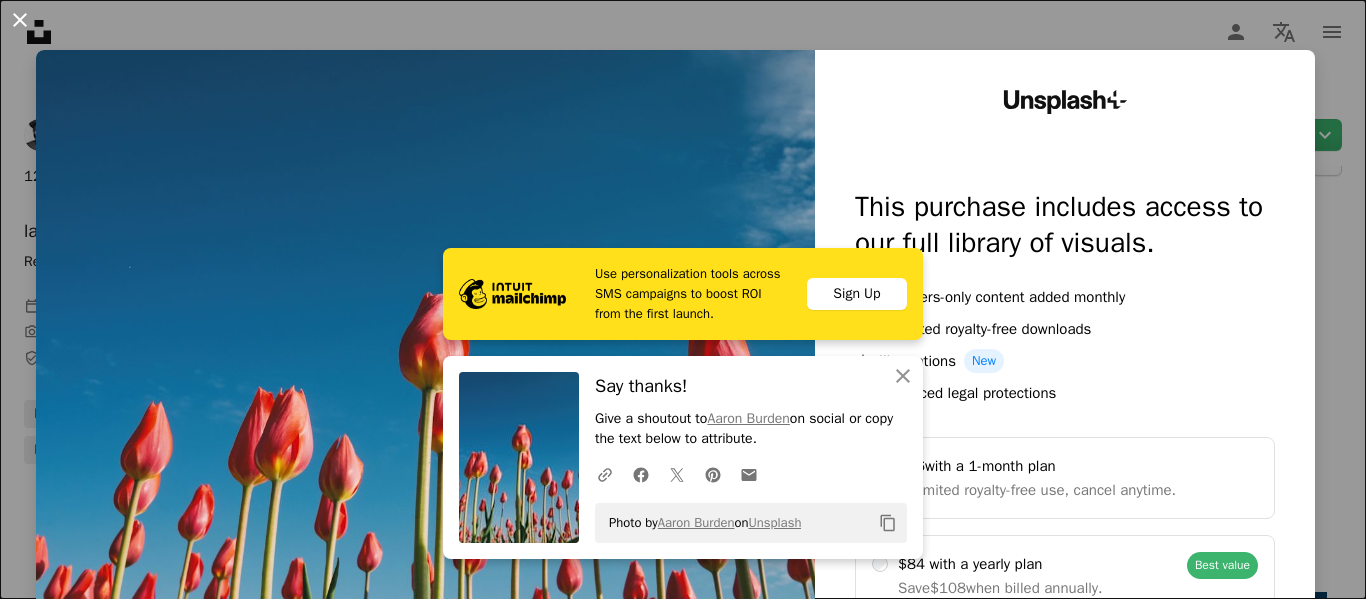 click on "An X shape" at bounding box center (20, 20) 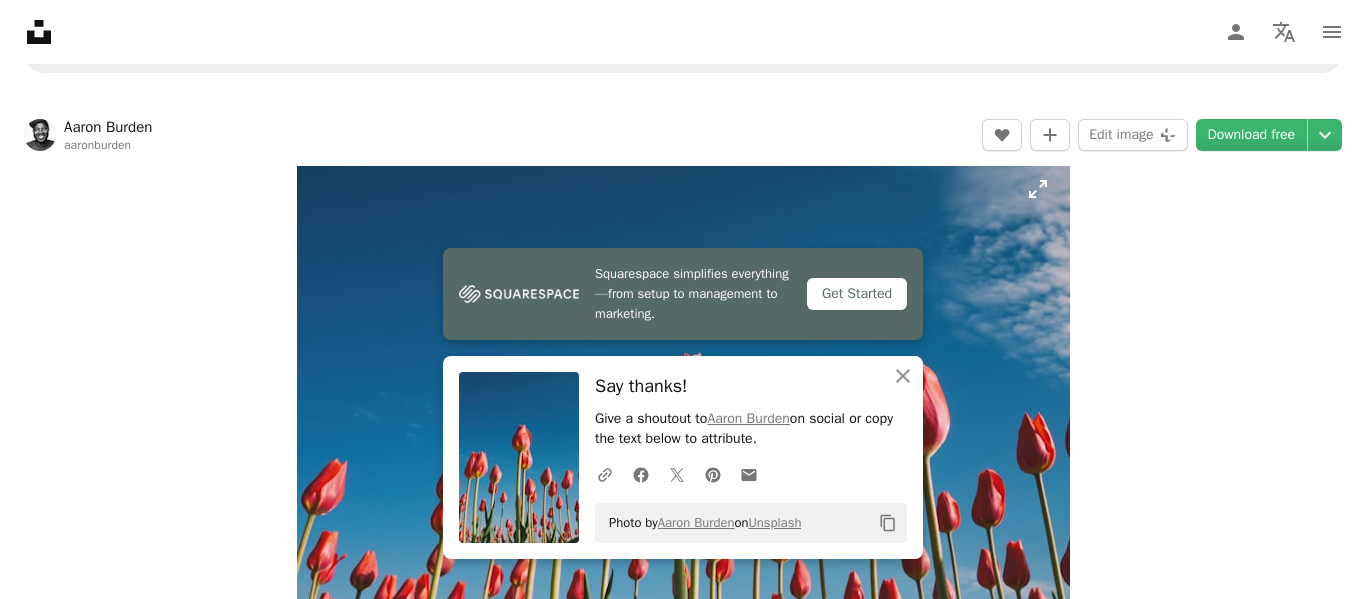 scroll, scrollTop: 164, scrollLeft: 0, axis: vertical 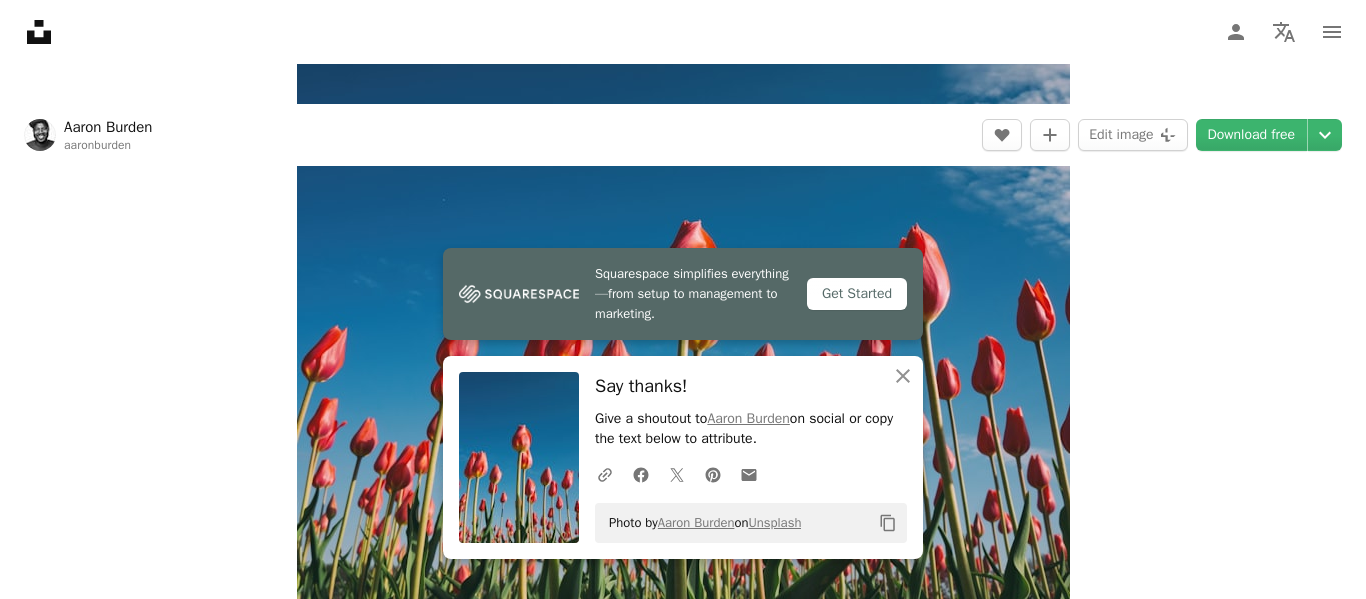 drag, startPoint x: 892, startPoint y: 283, endPoint x: 1085, endPoint y: 432, distance: 243.8237 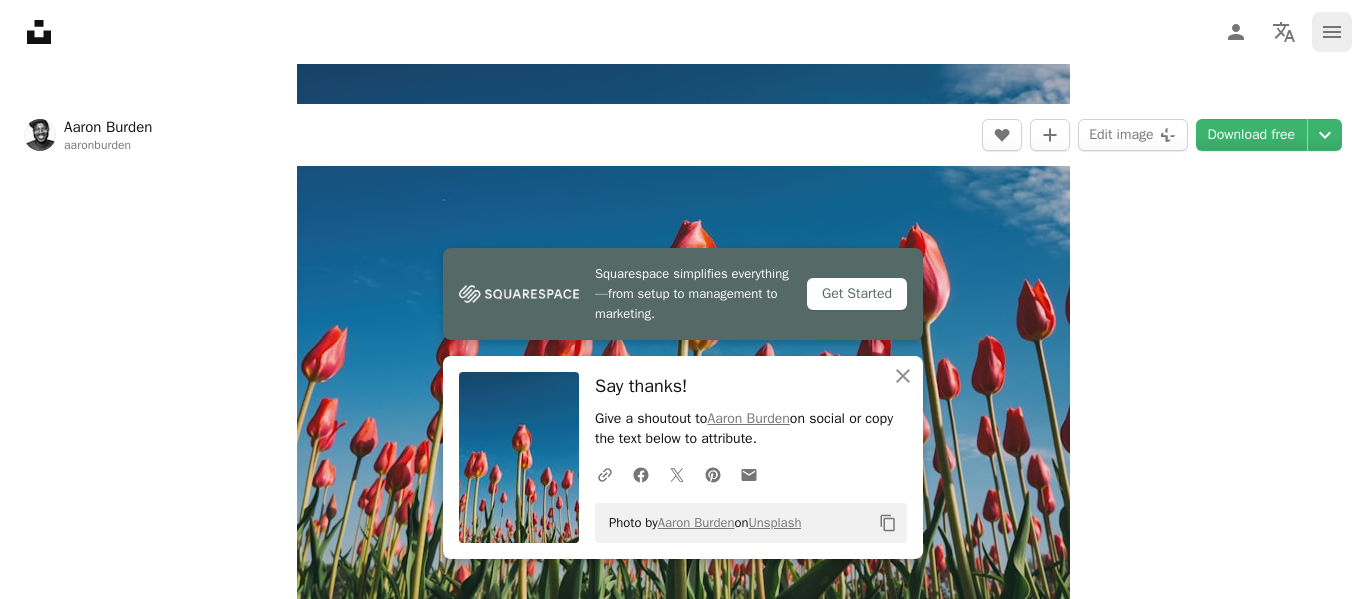 click 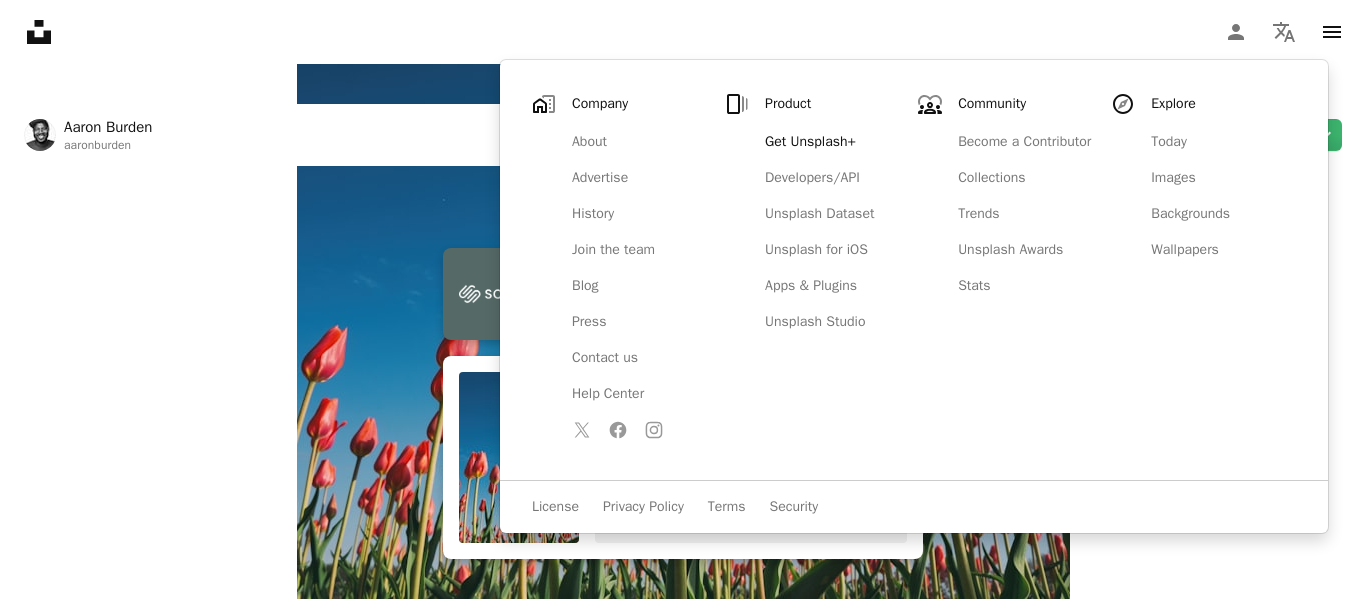 click on "Unsplash logo Unsplash Home A photo Pen Tool A compass A stack of folders Download Person Localization icon navigation menu" at bounding box center [683, 32] 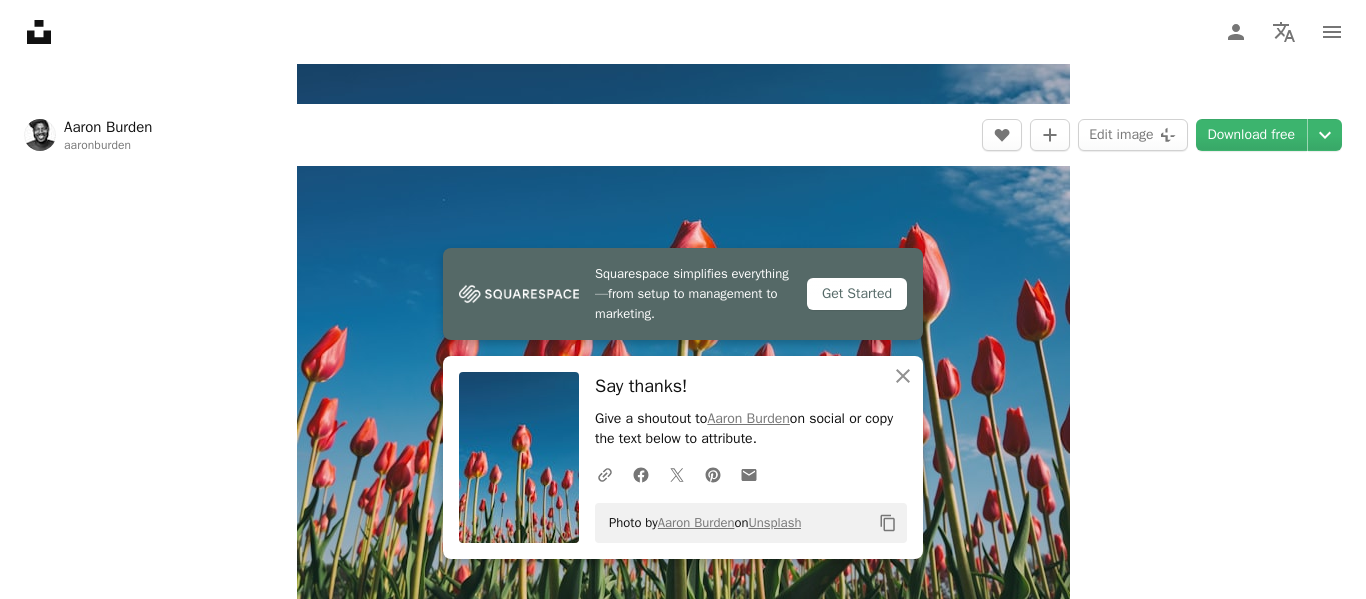 click on "Aaron Burden" at bounding box center (108, 127) 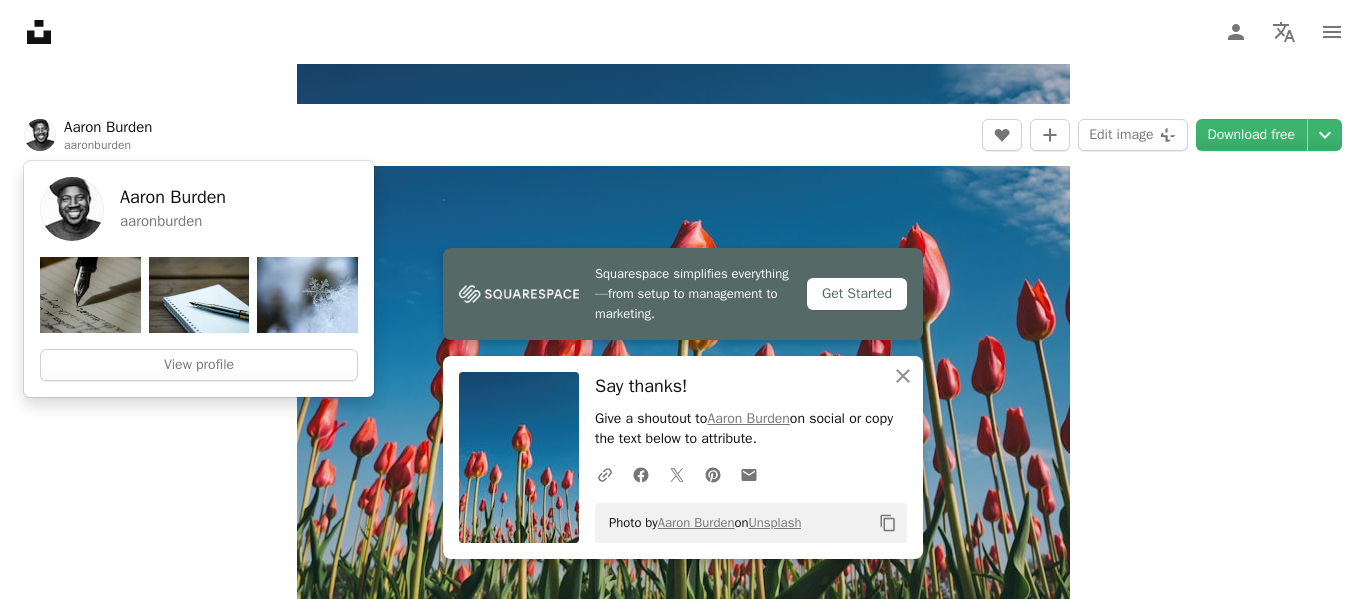 scroll, scrollTop: 0, scrollLeft: 0, axis: both 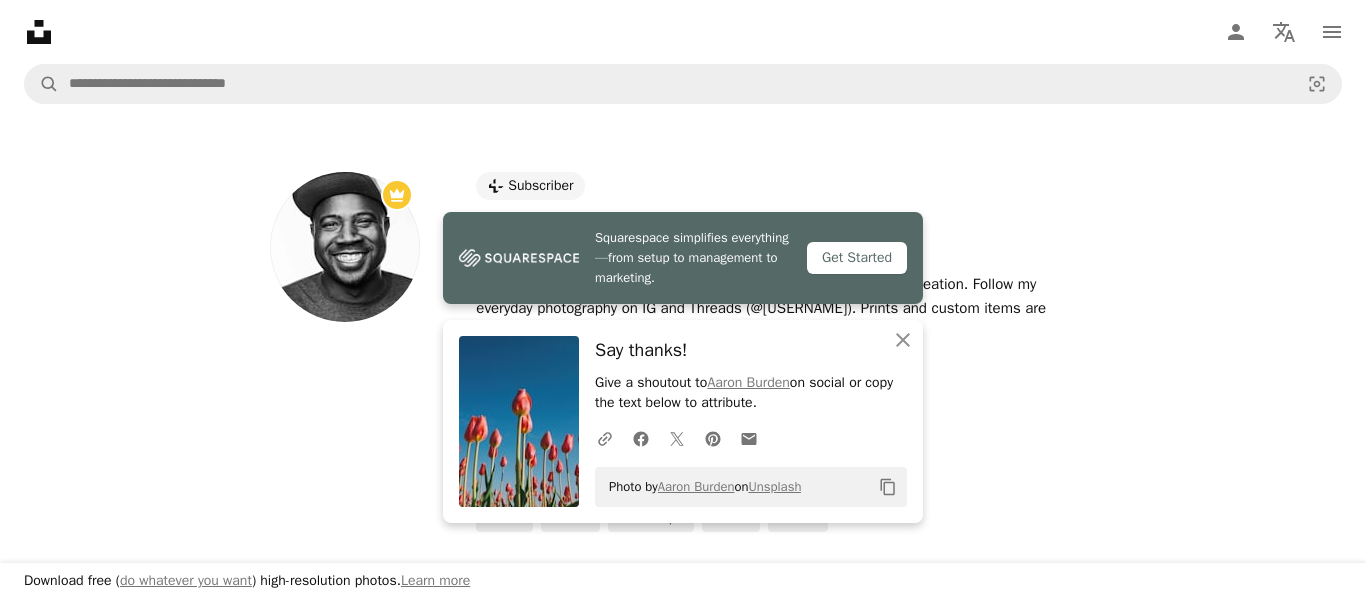 click on "[FIRST] [LAST] An envelope More Actions" at bounding box center (901, 232) 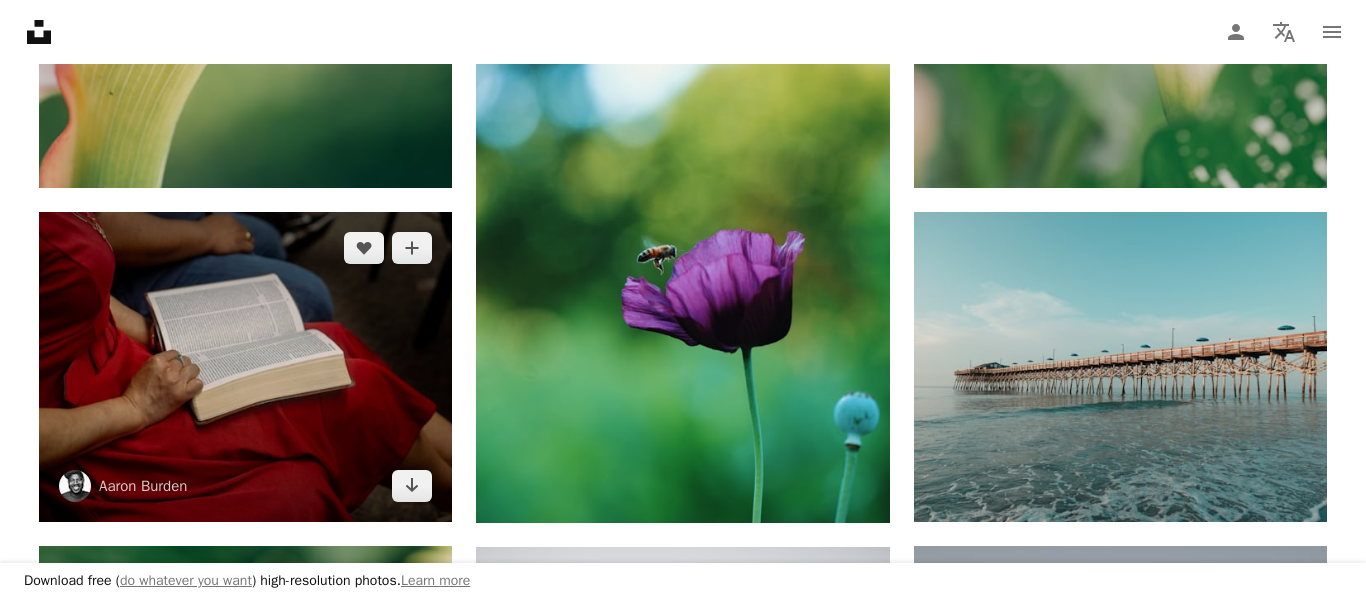 scroll, scrollTop: 1982, scrollLeft: 0, axis: vertical 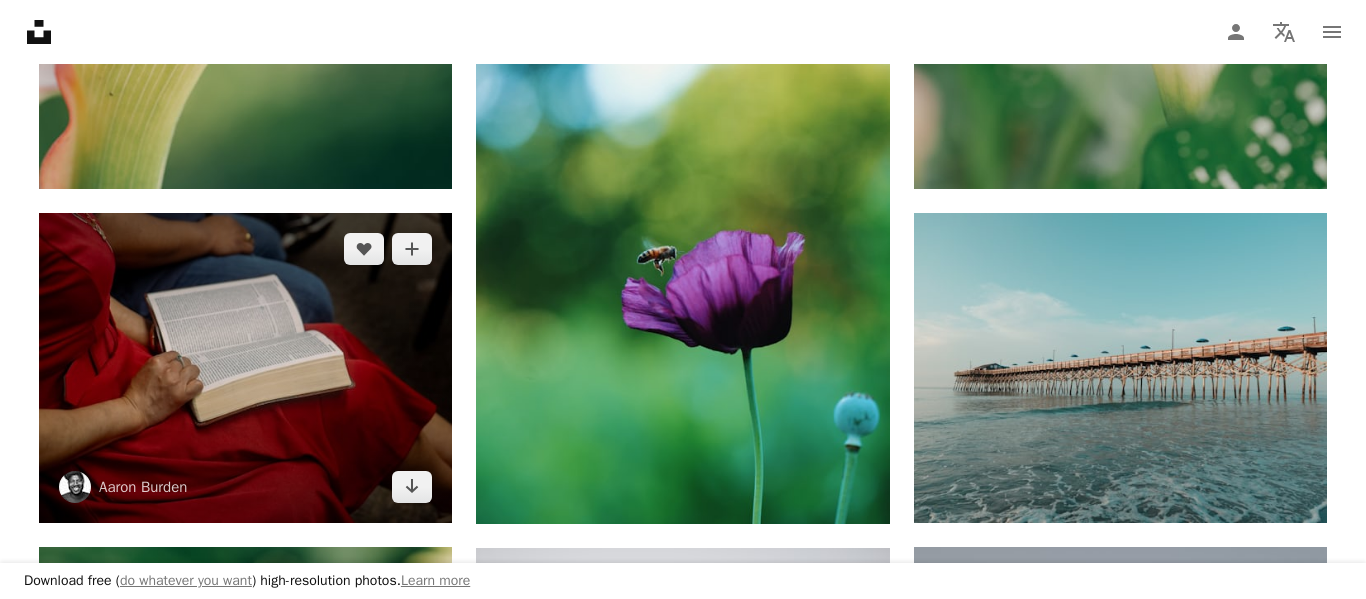 click at bounding box center (245, 368) 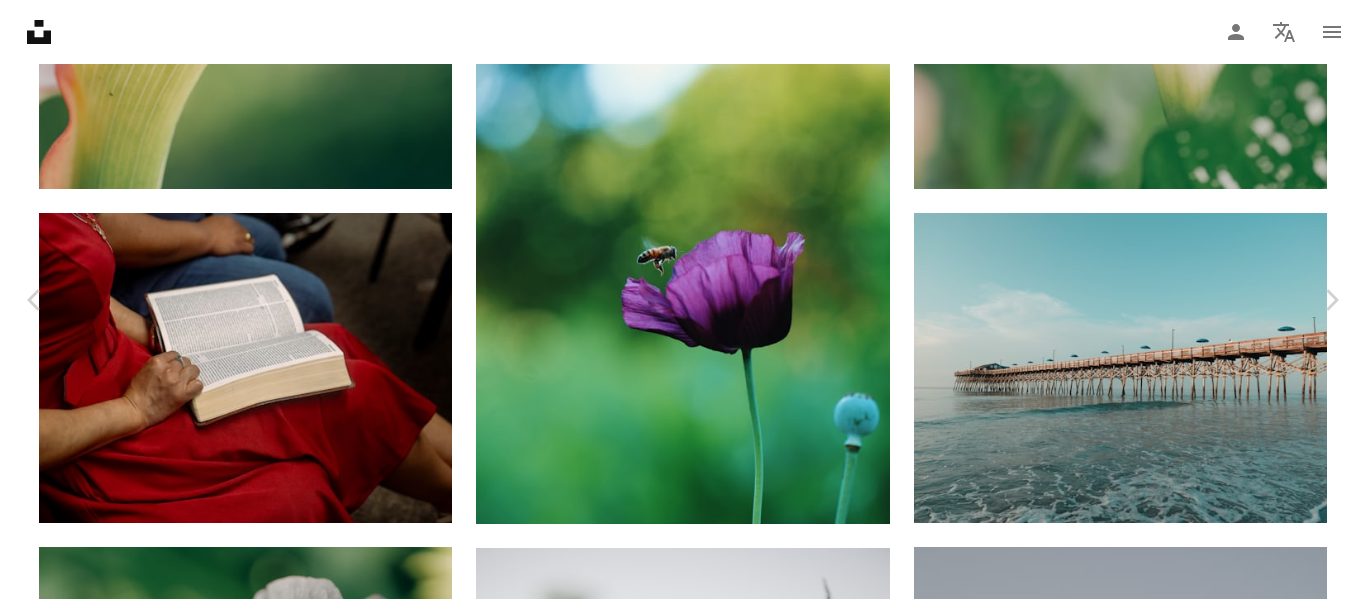 scroll, scrollTop: 0, scrollLeft: 0, axis: both 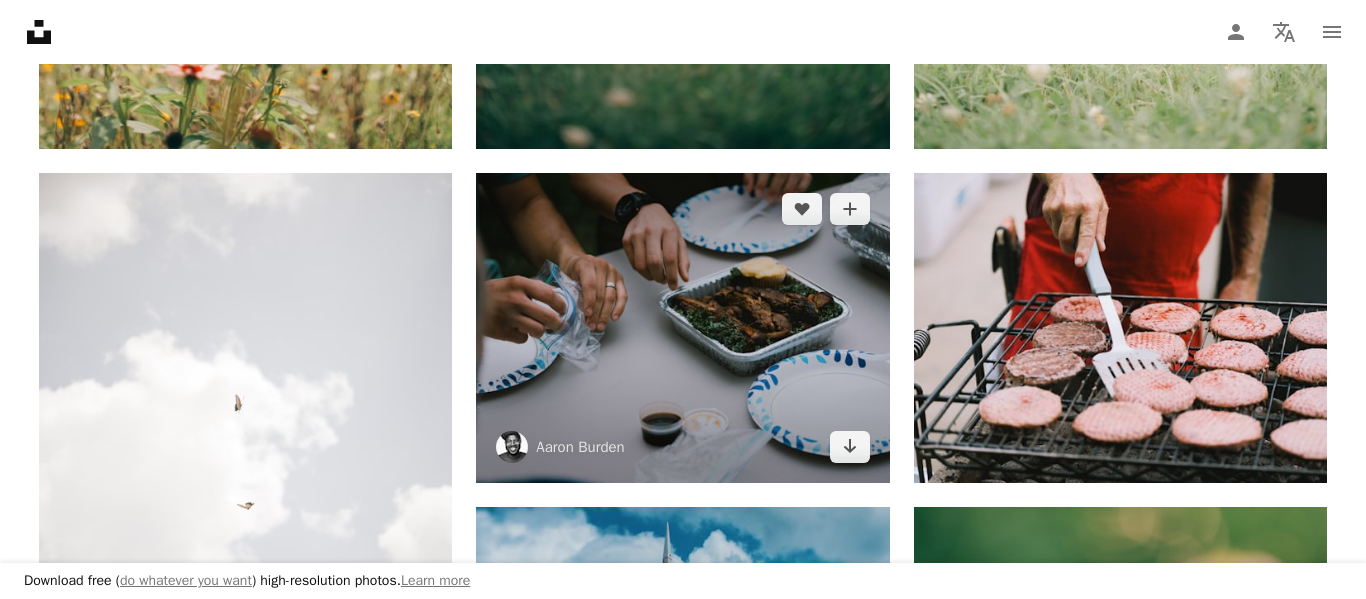 click at bounding box center (682, 328) 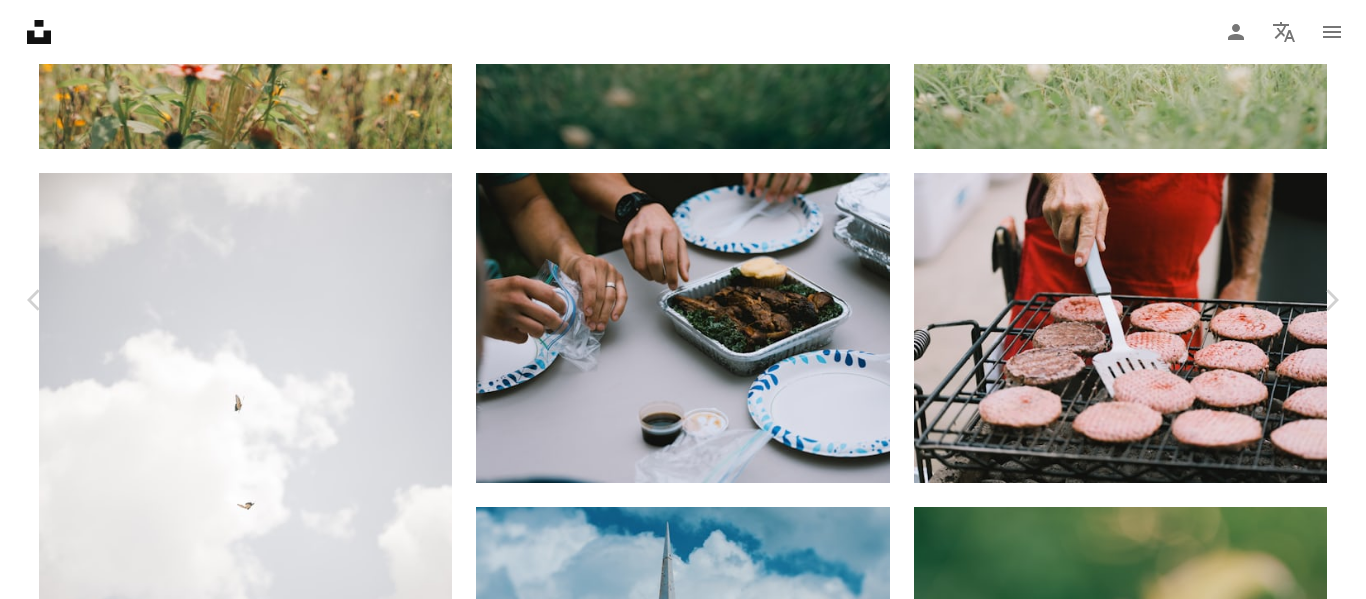 scroll, scrollTop: 0, scrollLeft: 0, axis: both 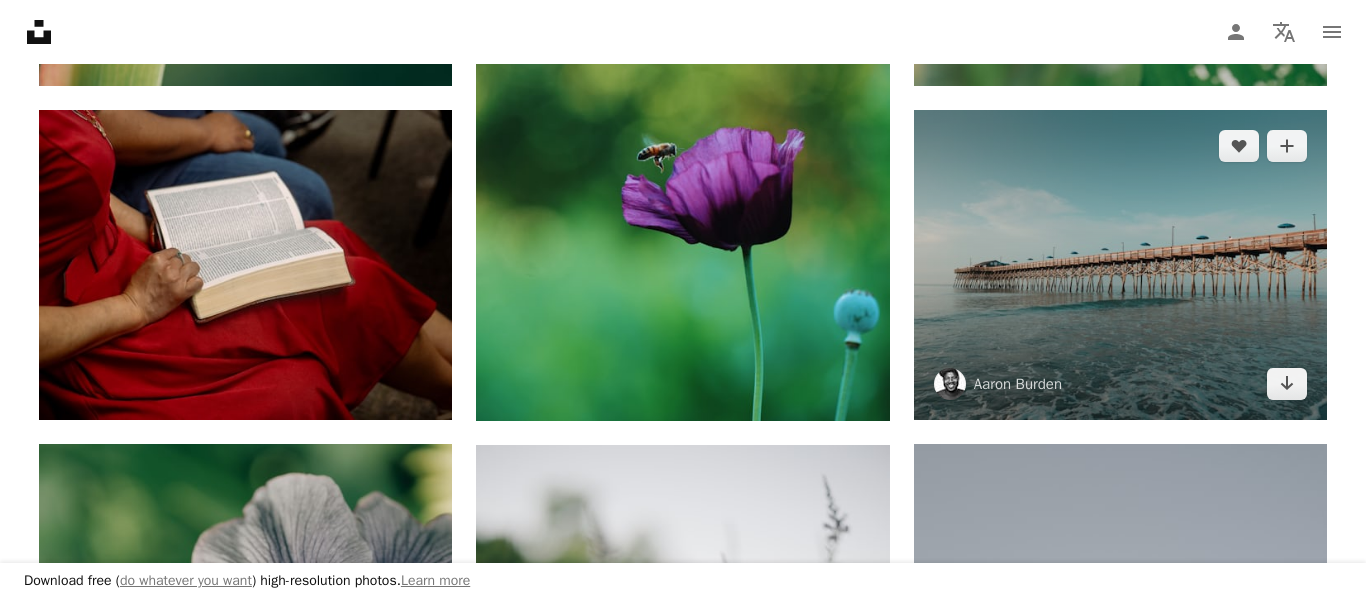 click at bounding box center [1120, 265] 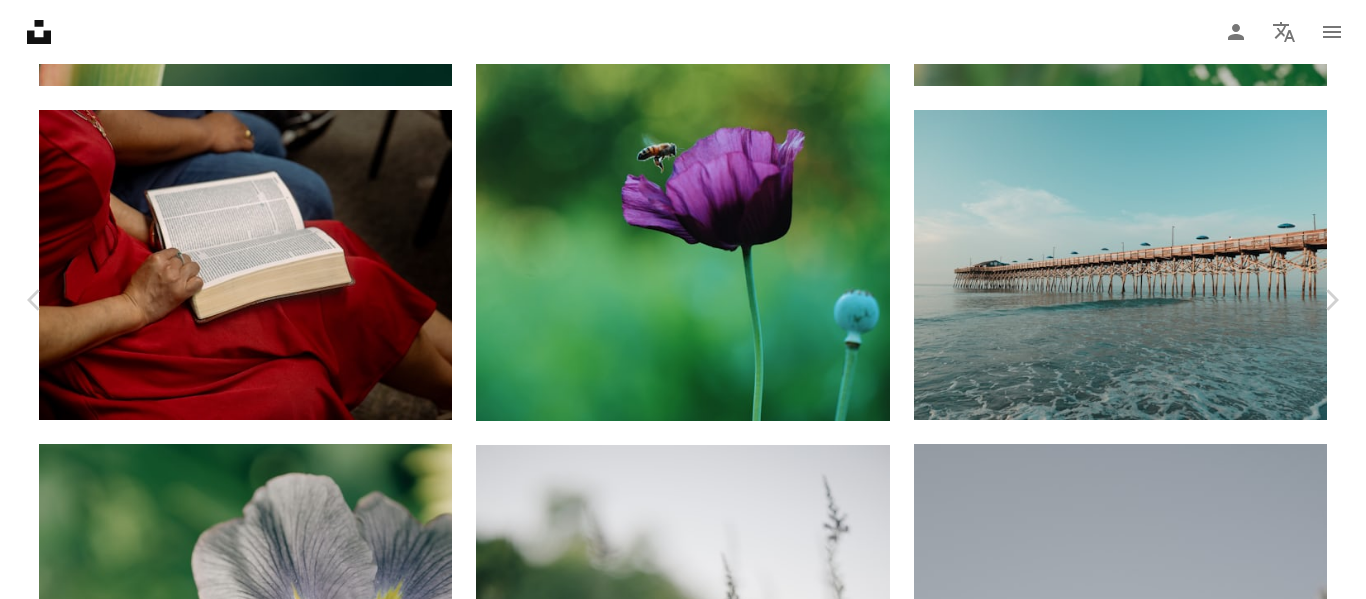 scroll, scrollTop: 0, scrollLeft: 0, axis: both 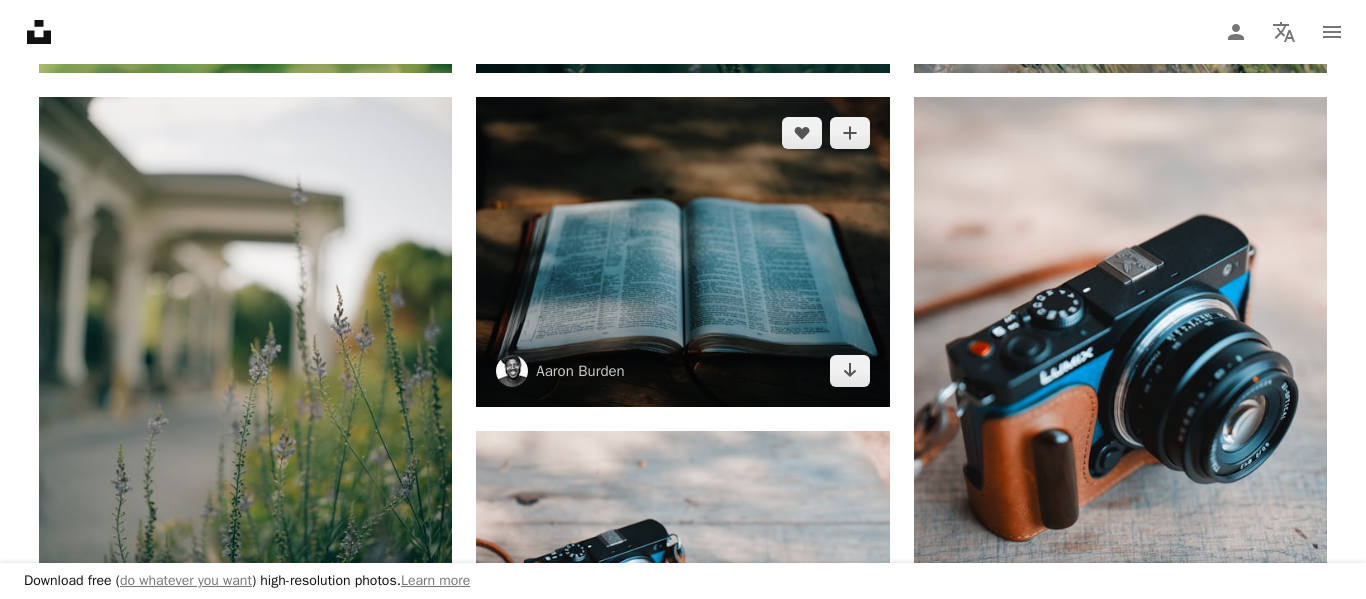 click at bounding box center [682, 252] 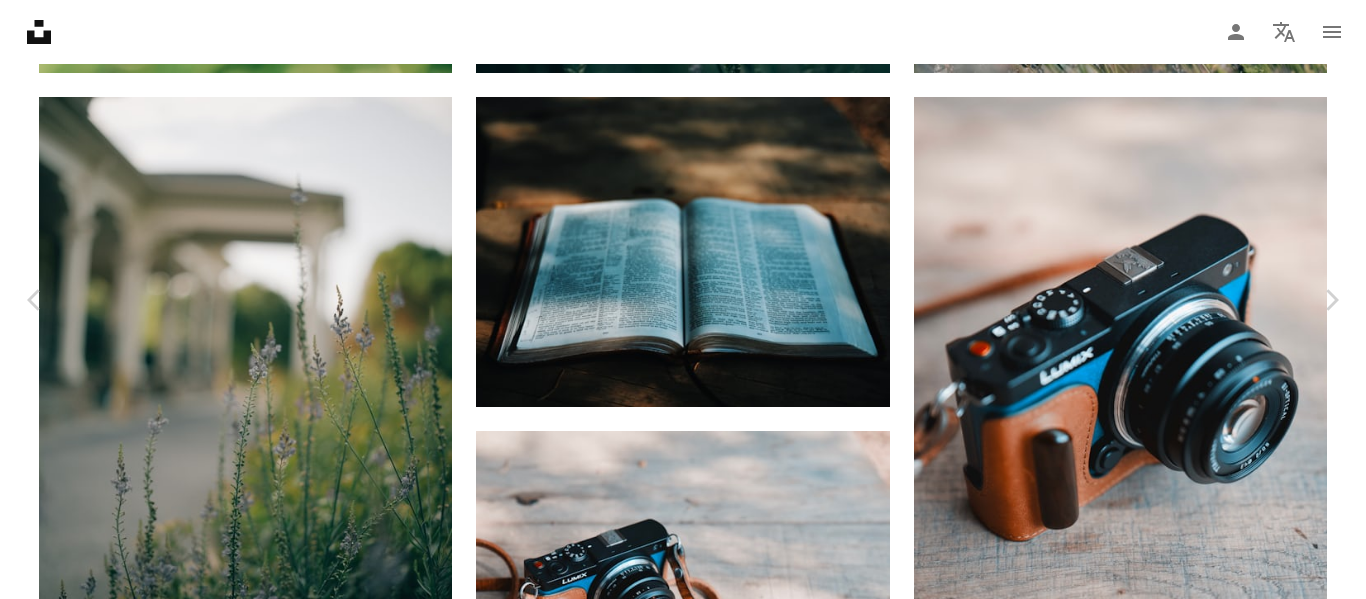 scroll, scrollTop: 322, scrollLeft: 0, axis: vertical 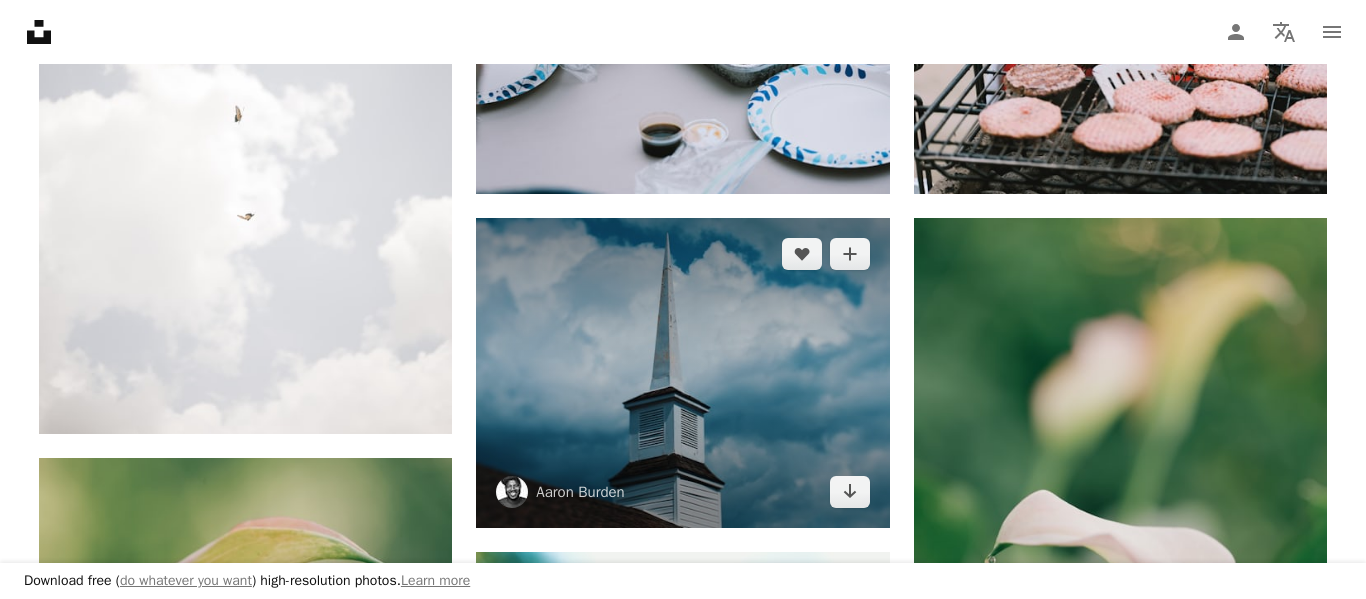 click at bounding box center [682, 373] 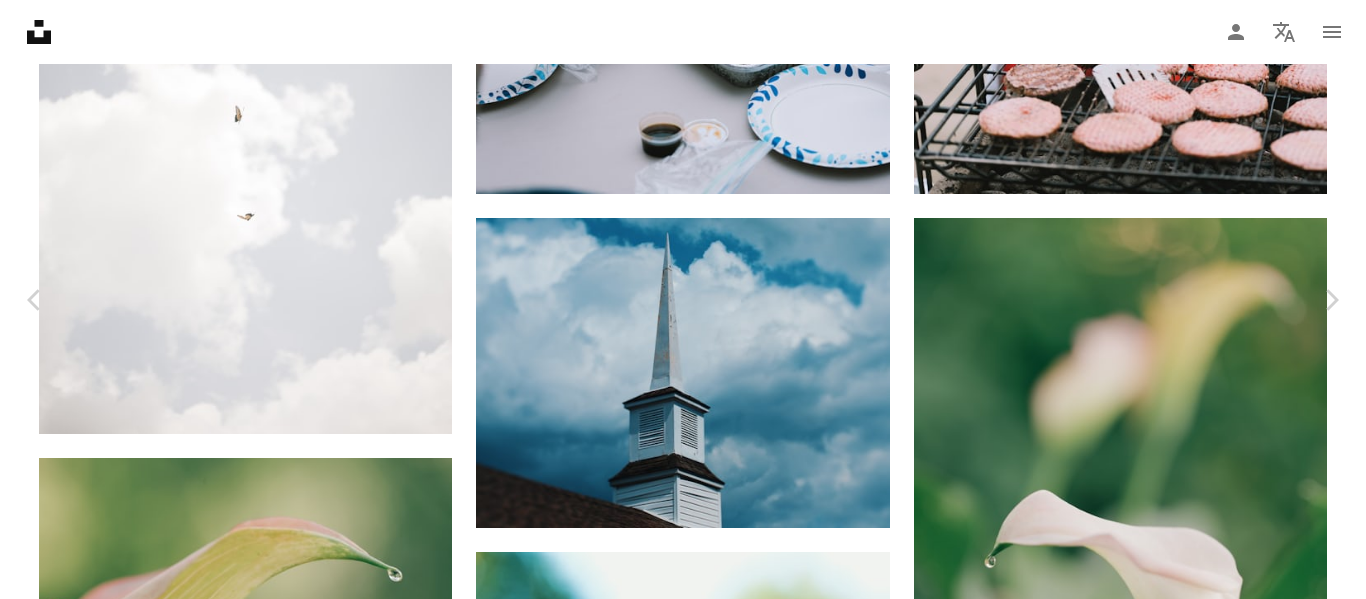 scroll, scrollTop: 433, scrollLeft: 0, axis: vertical 